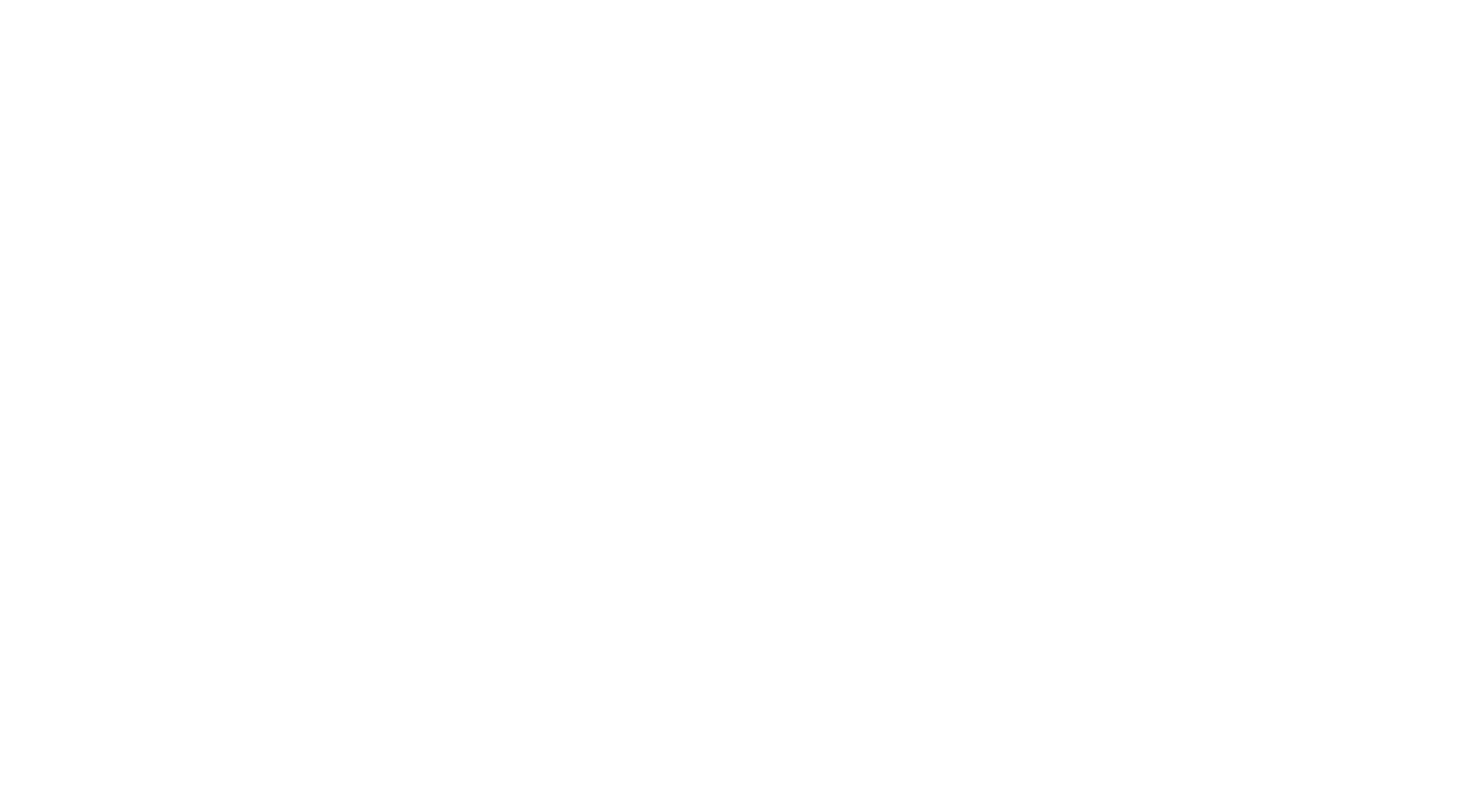 scroll, scrollTop: 0, scrollLeft: 0, axis: both 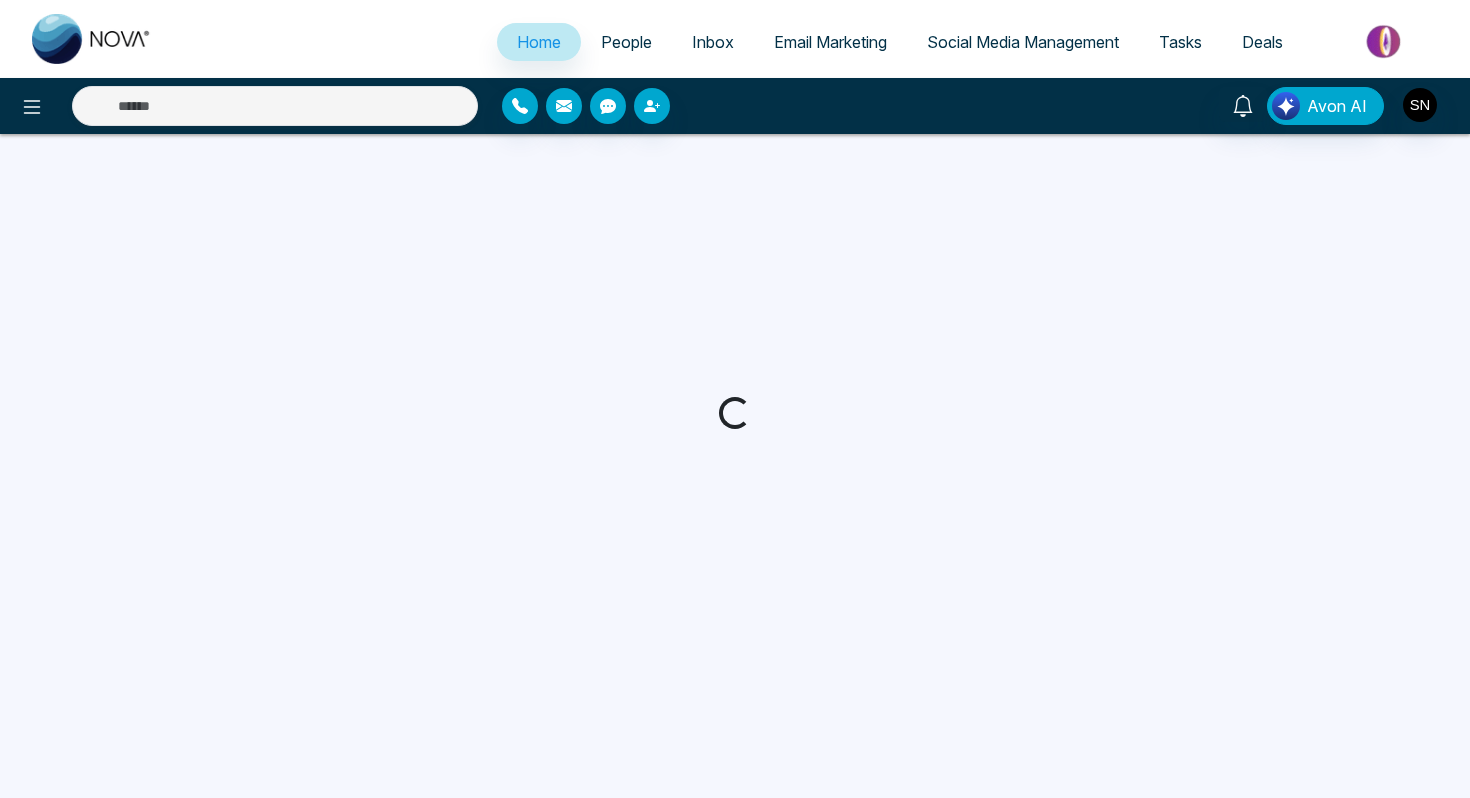 select on "*" 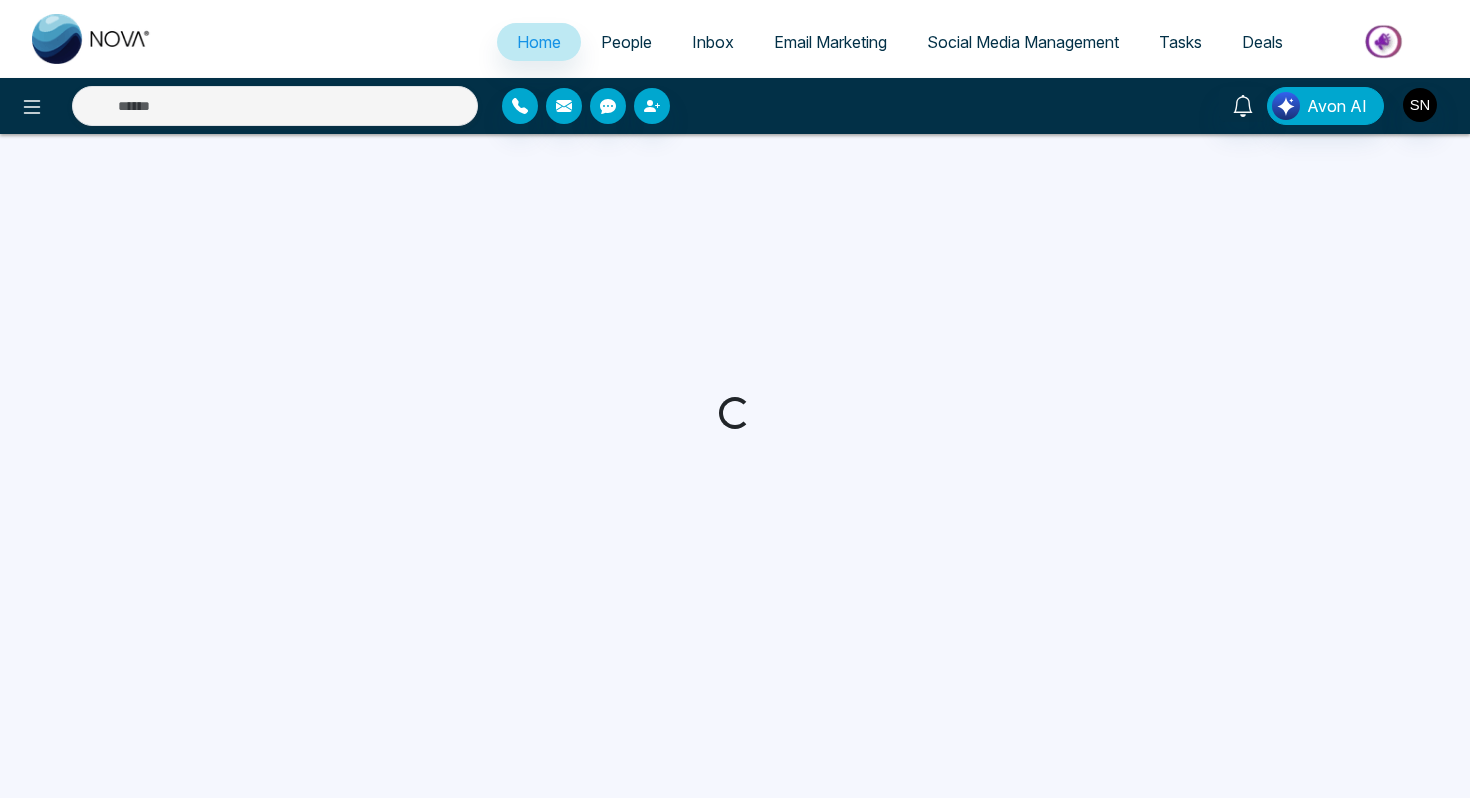 select on "*" 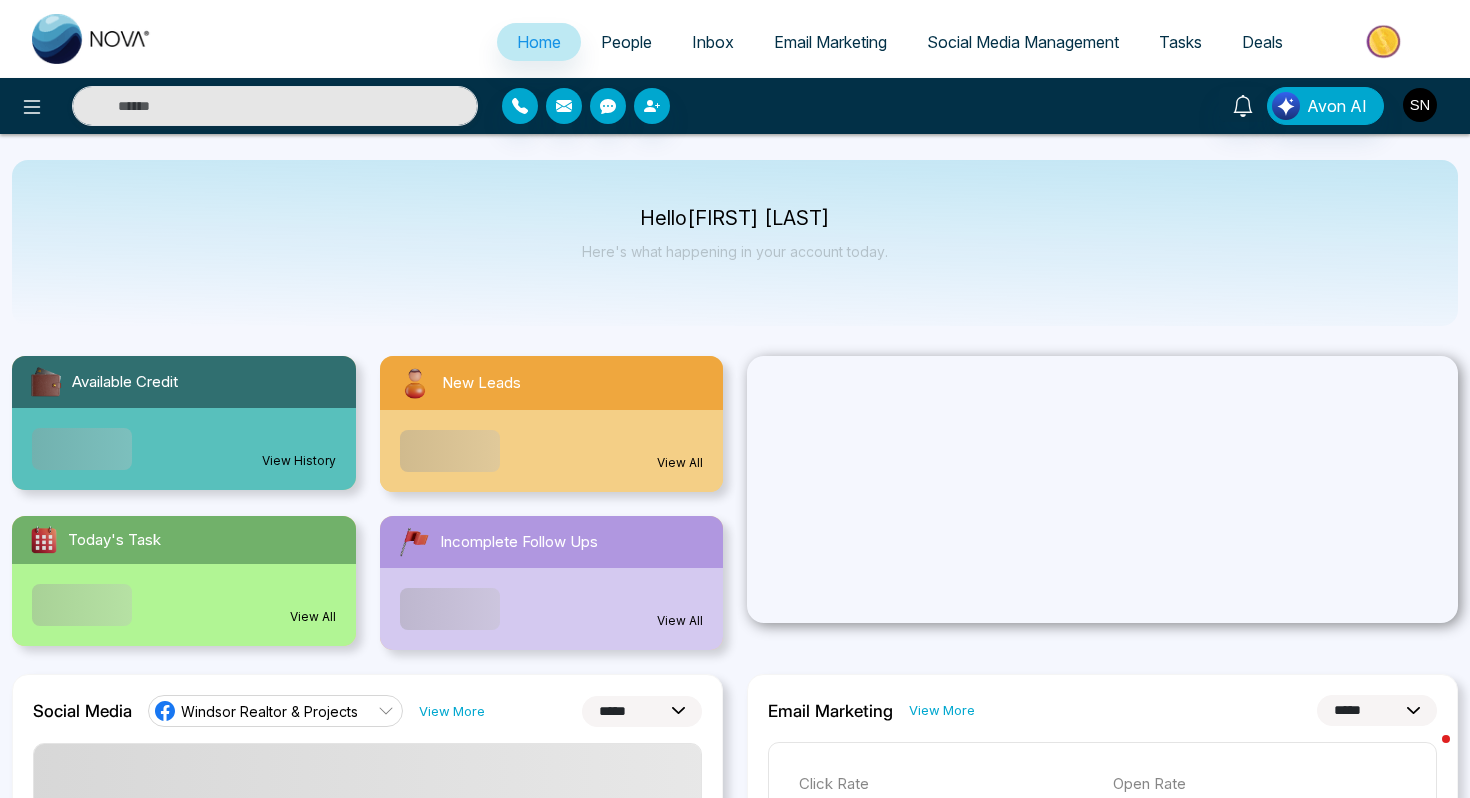 click at bounding box center (1420, 105) 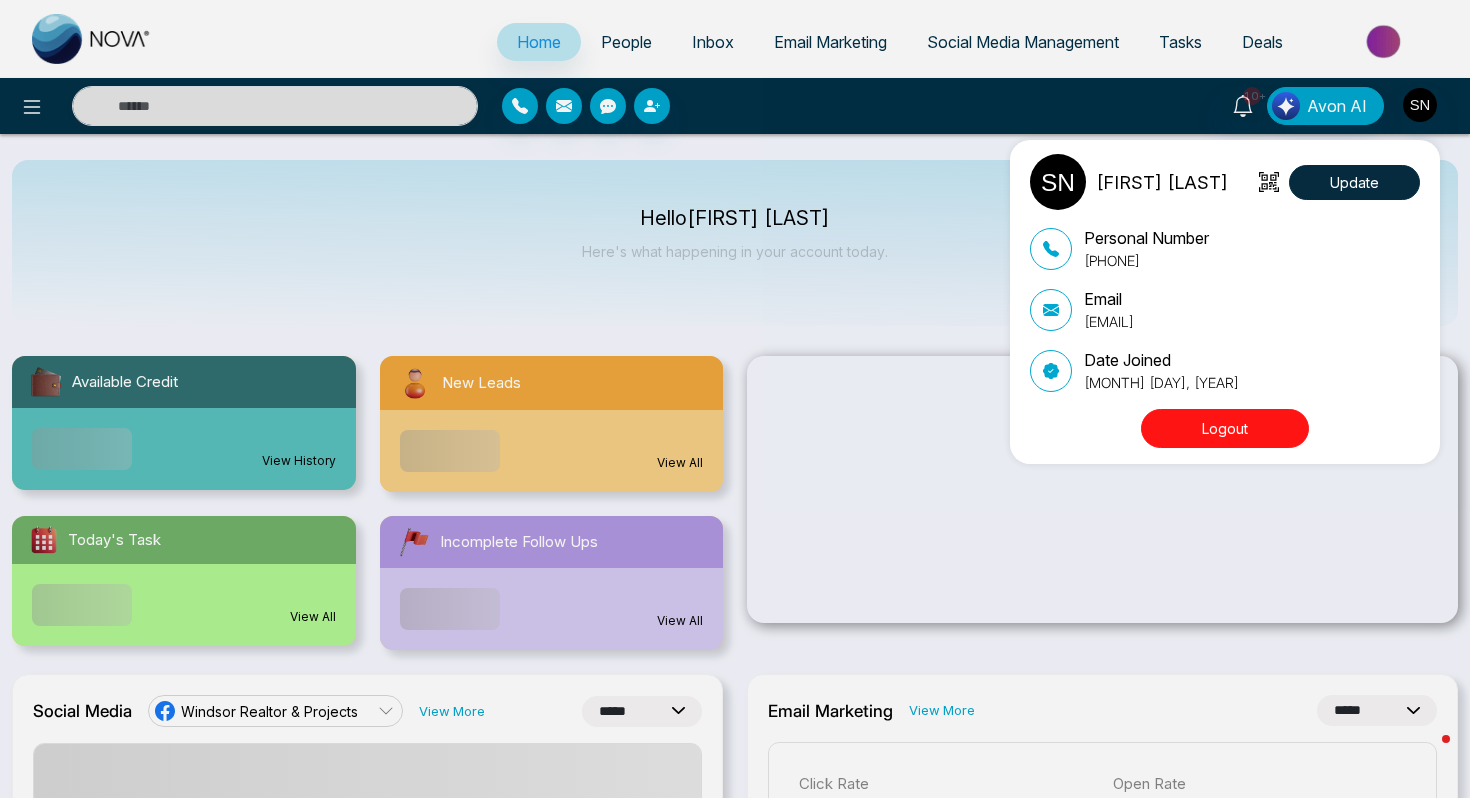 click on "[FIRST] [LAST] Update Personal Number [PHONE] Email [EMAIL] Date Joined [MONTH] [DAY], [YEAR] Logout" at bounding box center (735, 399) 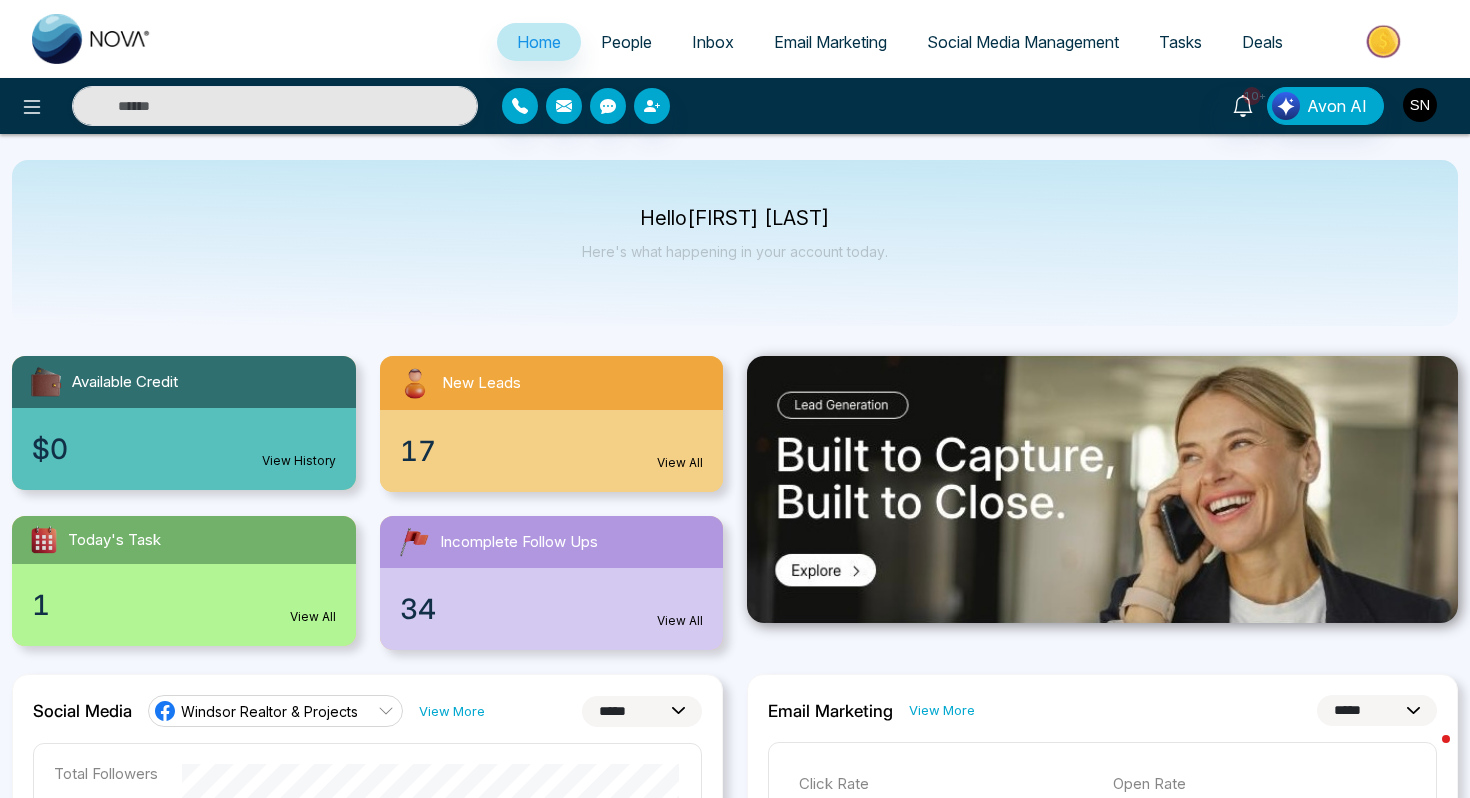 click at bounding box center [1420, 105] 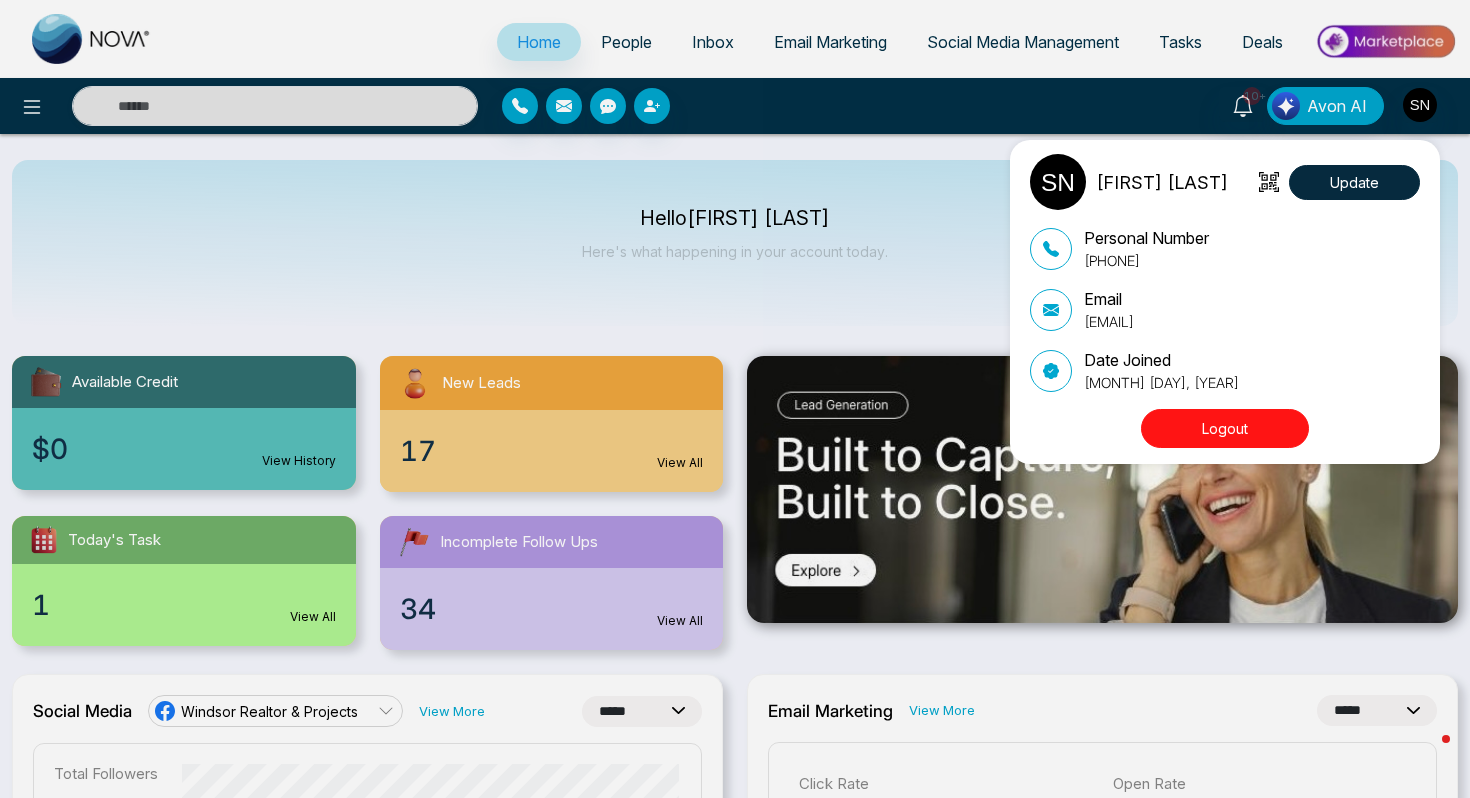 click on "Logout" at bounding box center (1225, 428) 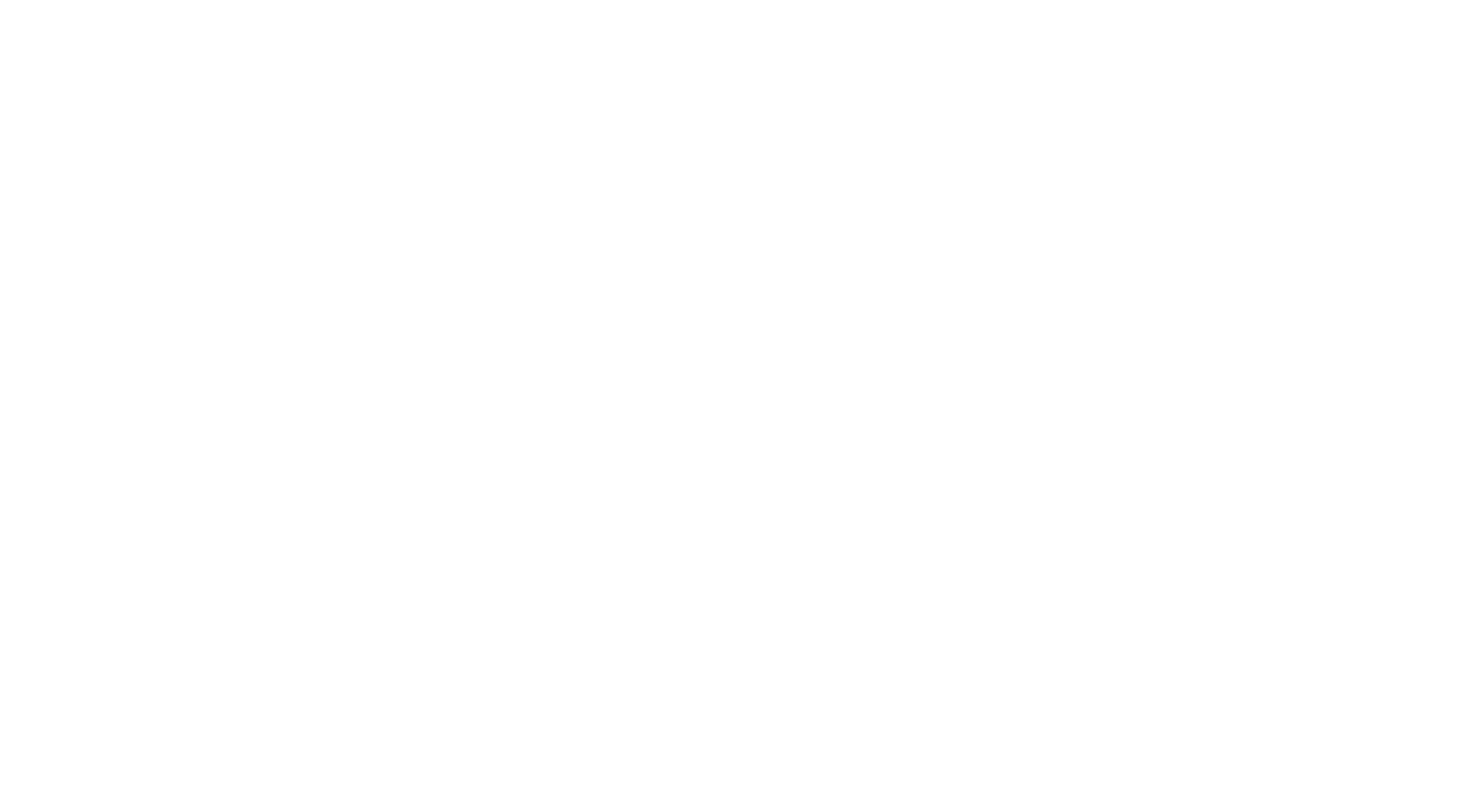scroll, scrollTop: 0, scrollLeft: 0, axis: both 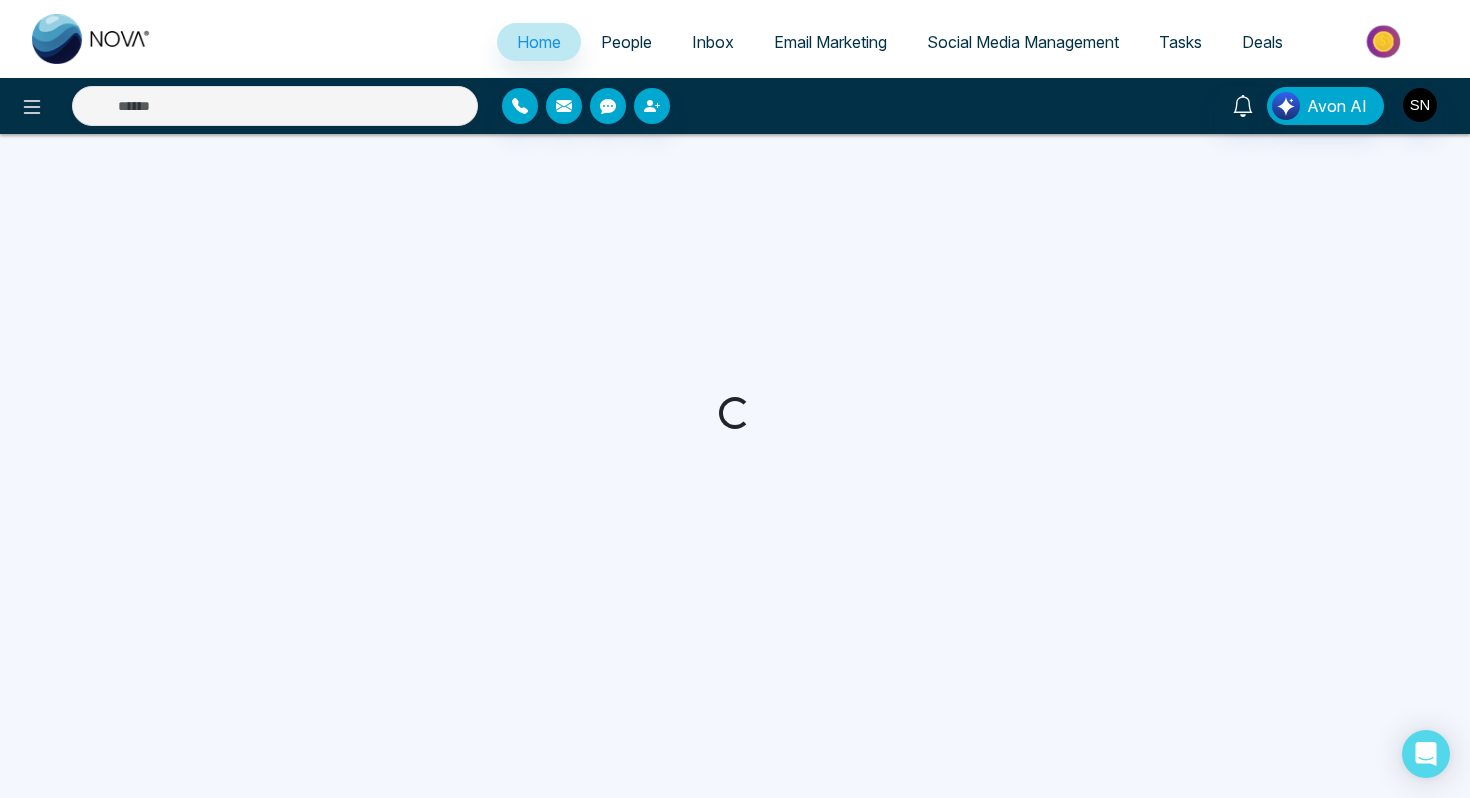 select on "*" 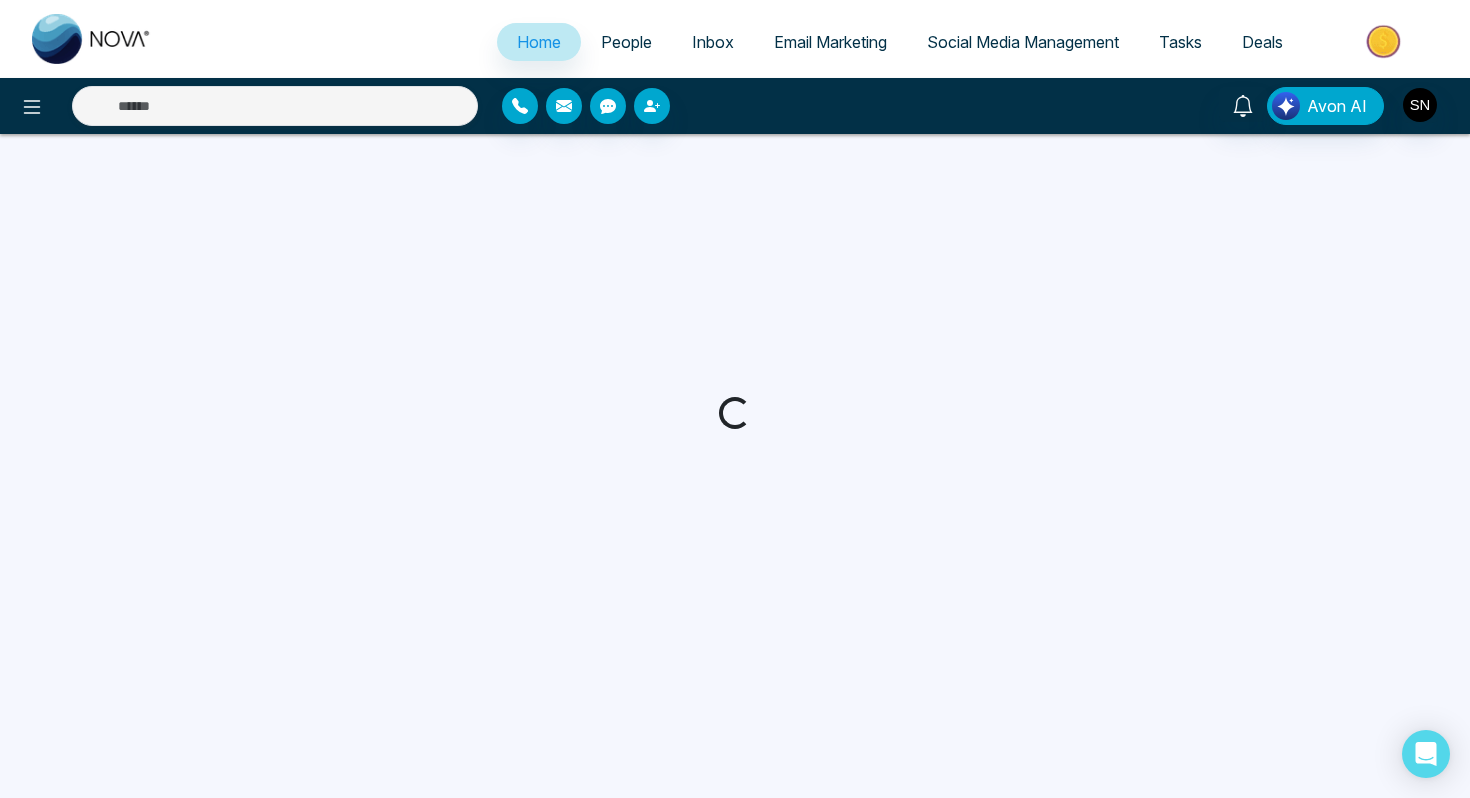 select on "*" 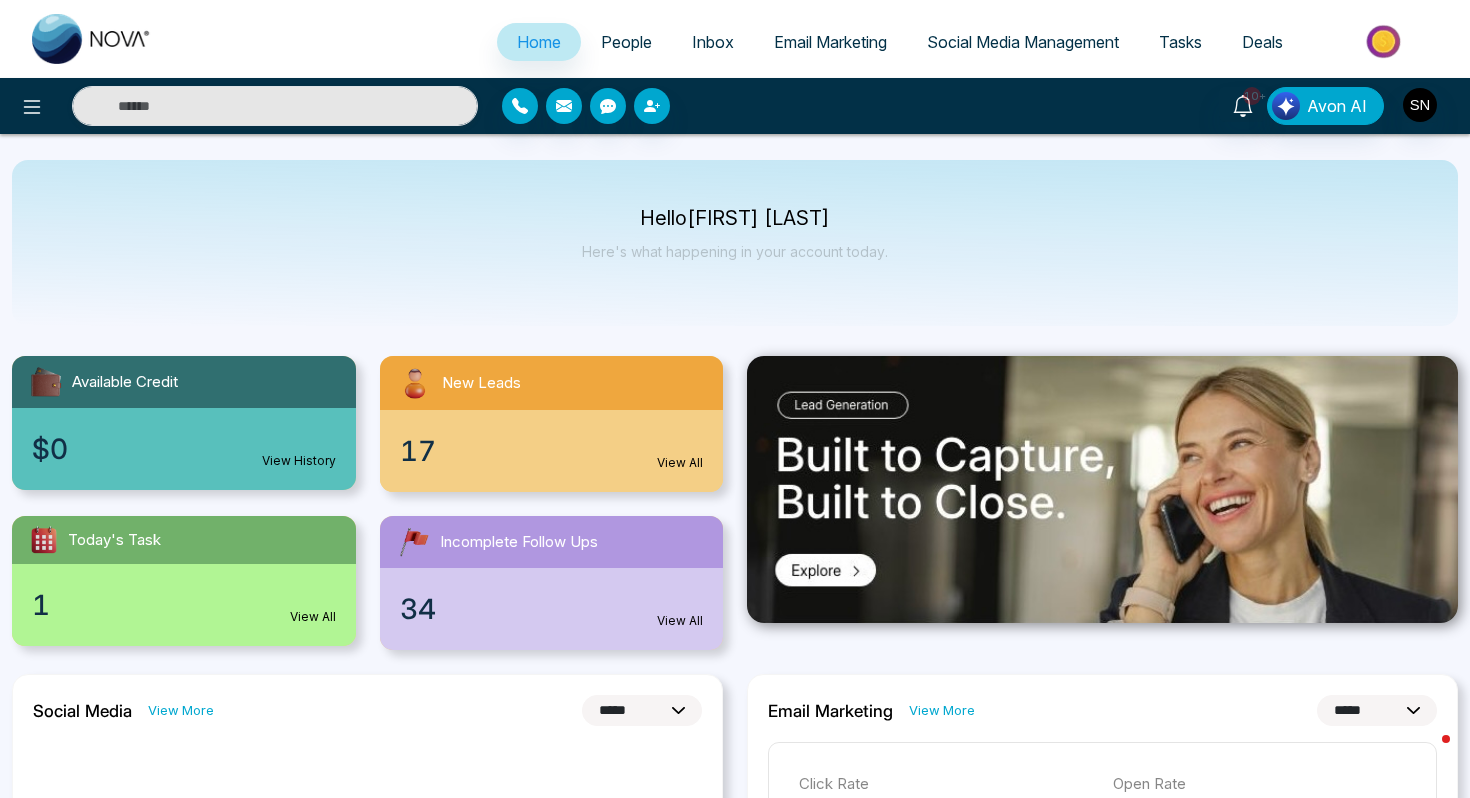 click on "People" at bounding box center [626, 42] 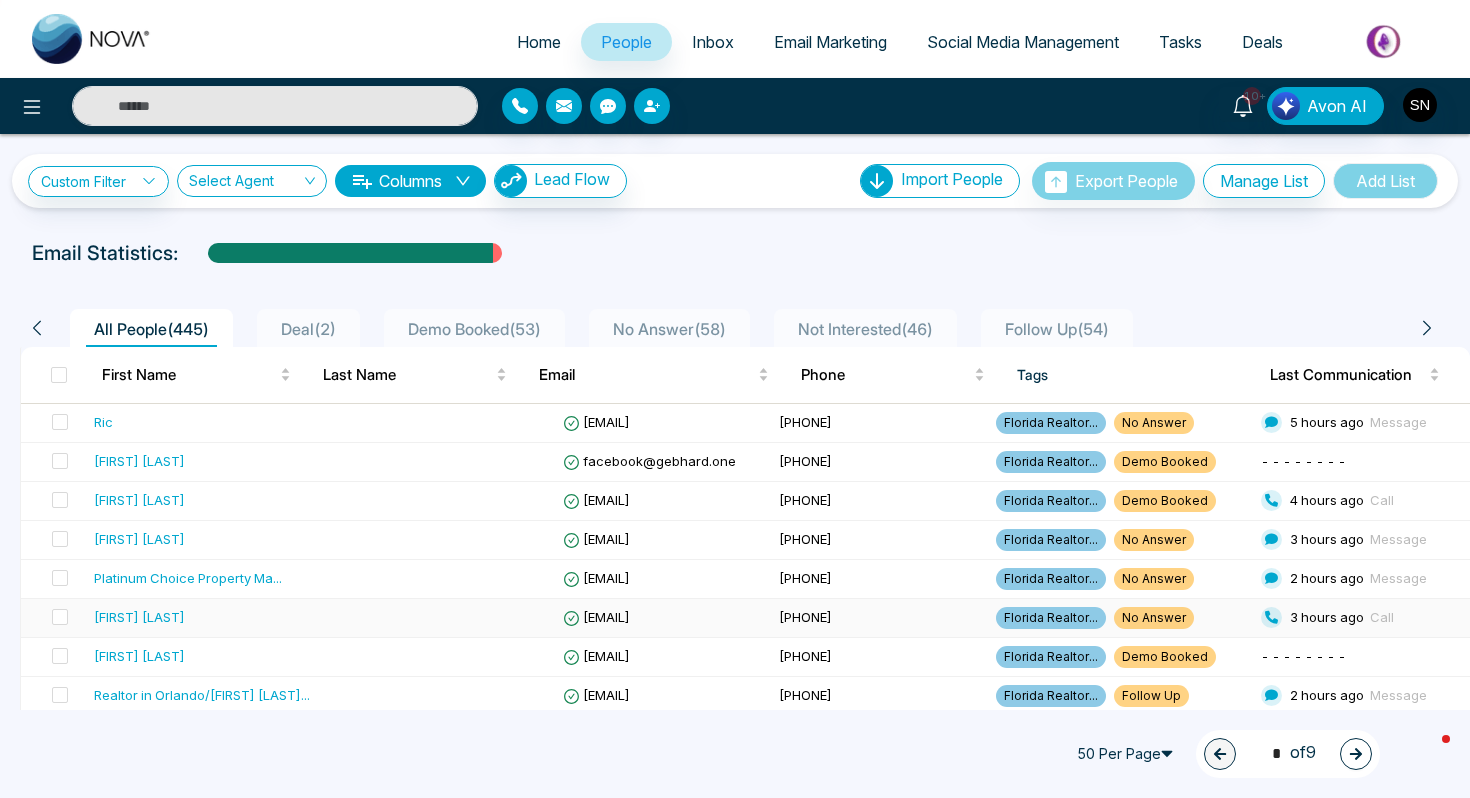 scroll, scrollTop: 144, scrollLeft: 0, axis: vertical 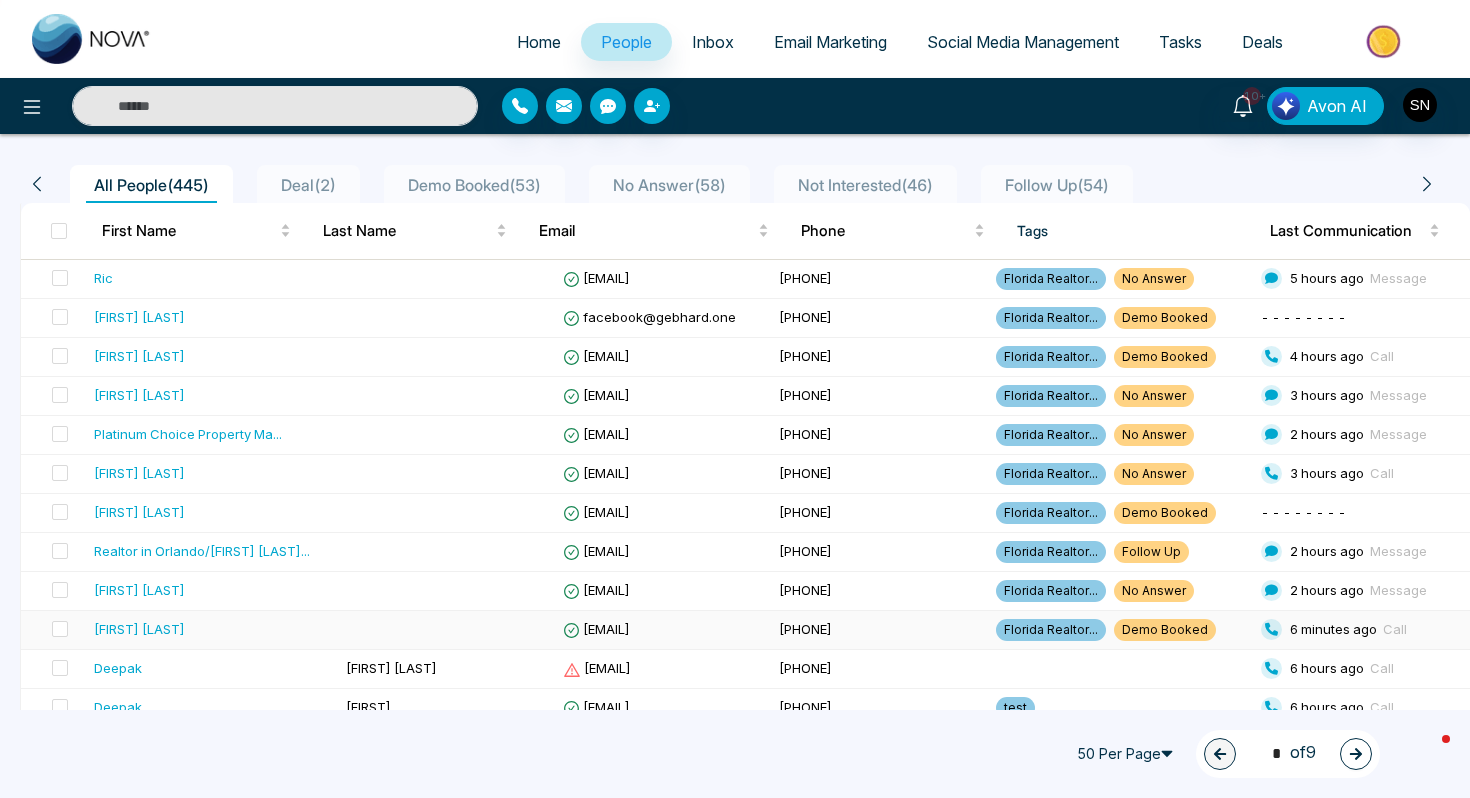 click at bounding box center (446, 630) 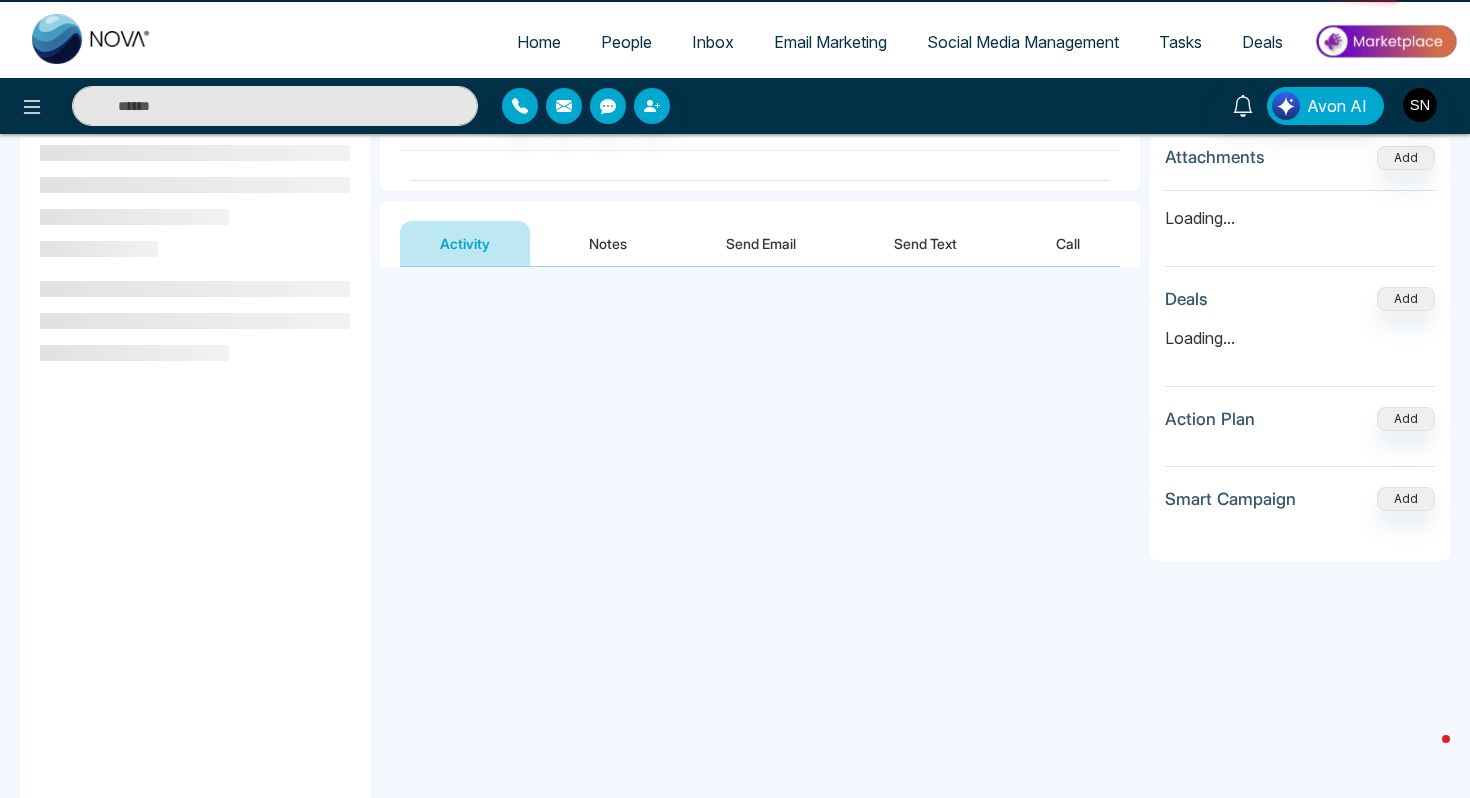 scroll, scrollTop: 0, scrollLeft: 0, axis: both 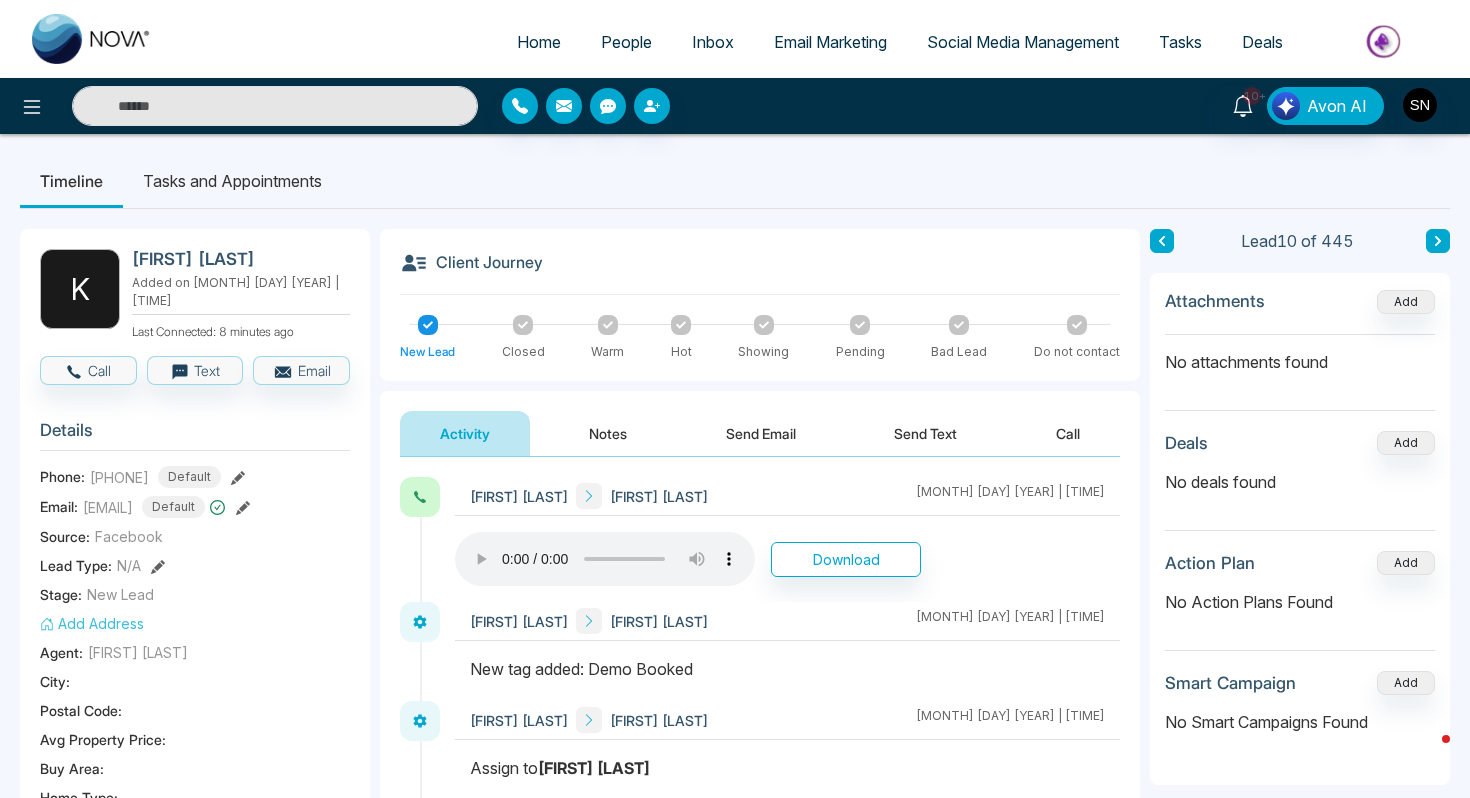 click on "Home" at bounding box center (539, 42) 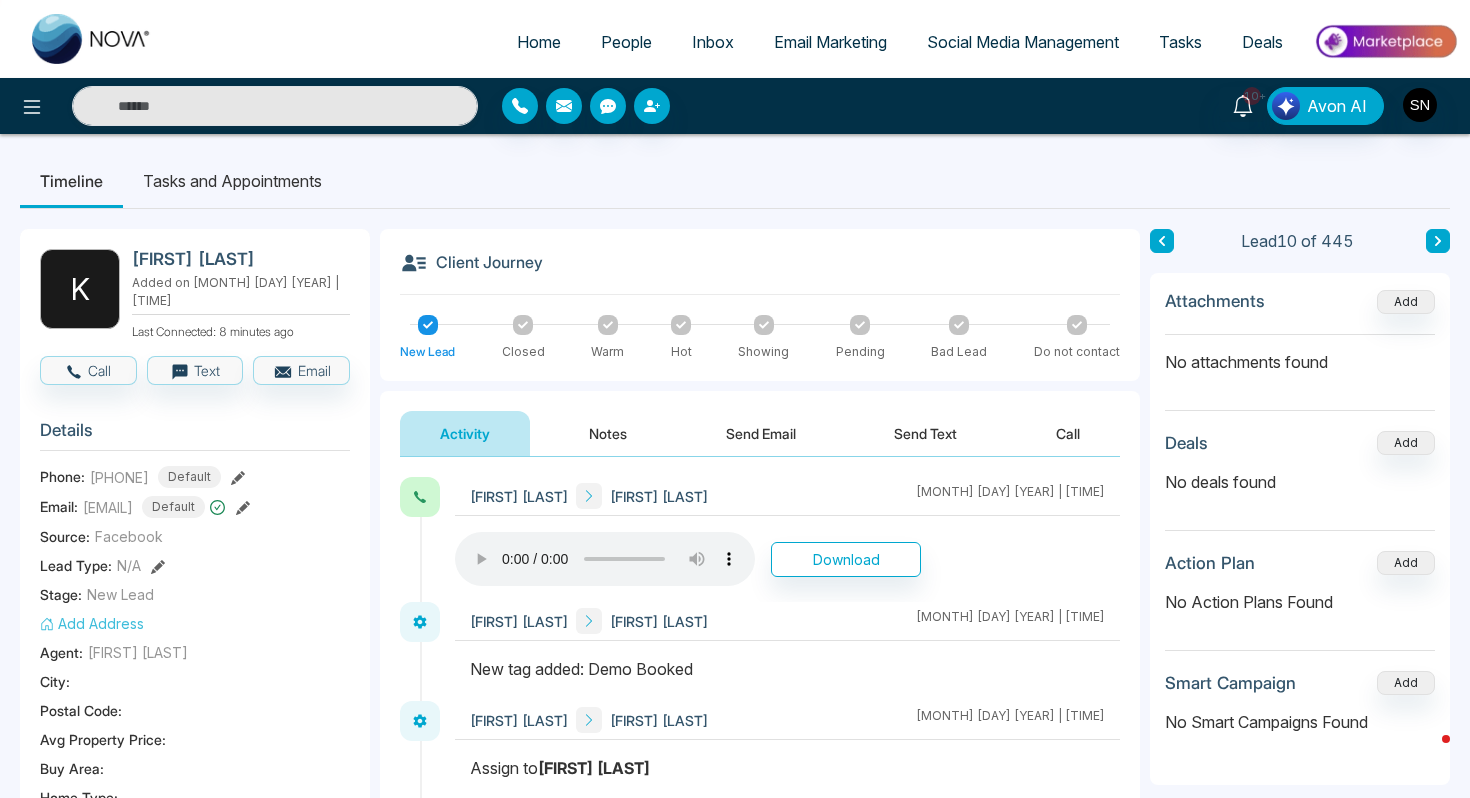 select on "*" 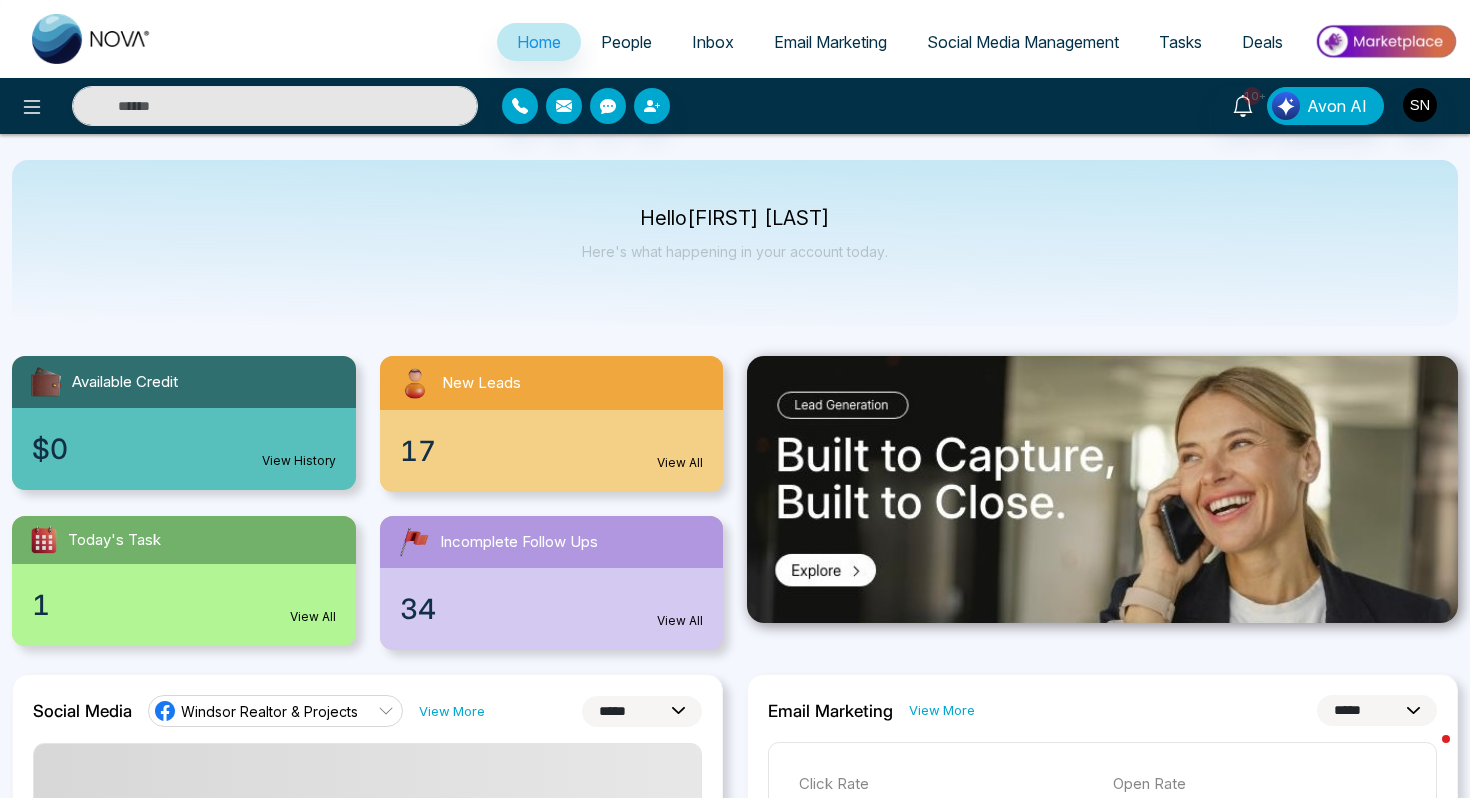 click on "People" at bounding box center (626, 42) 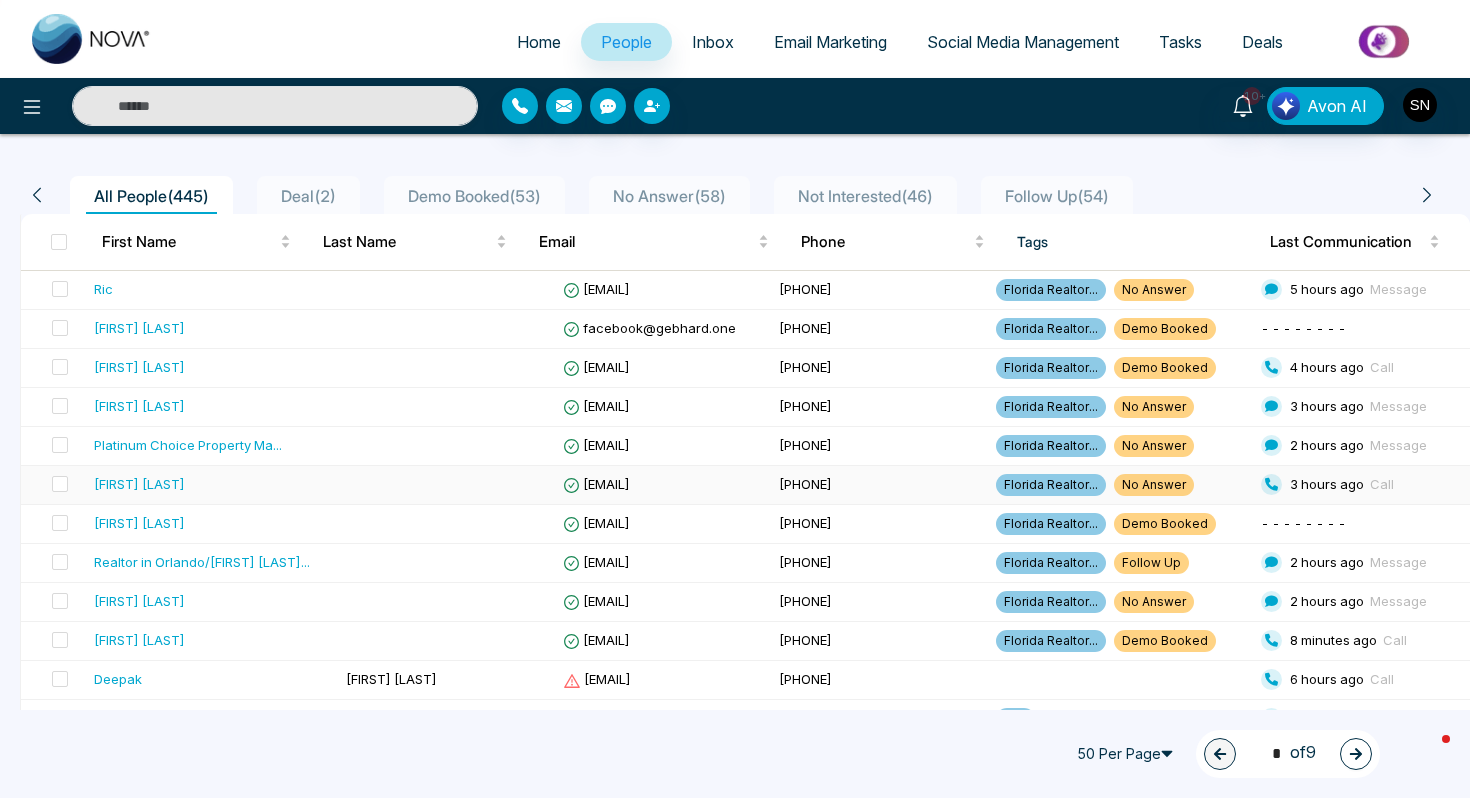scroll, scrollTop: 186, scrollLeft: 0, axis: vertical 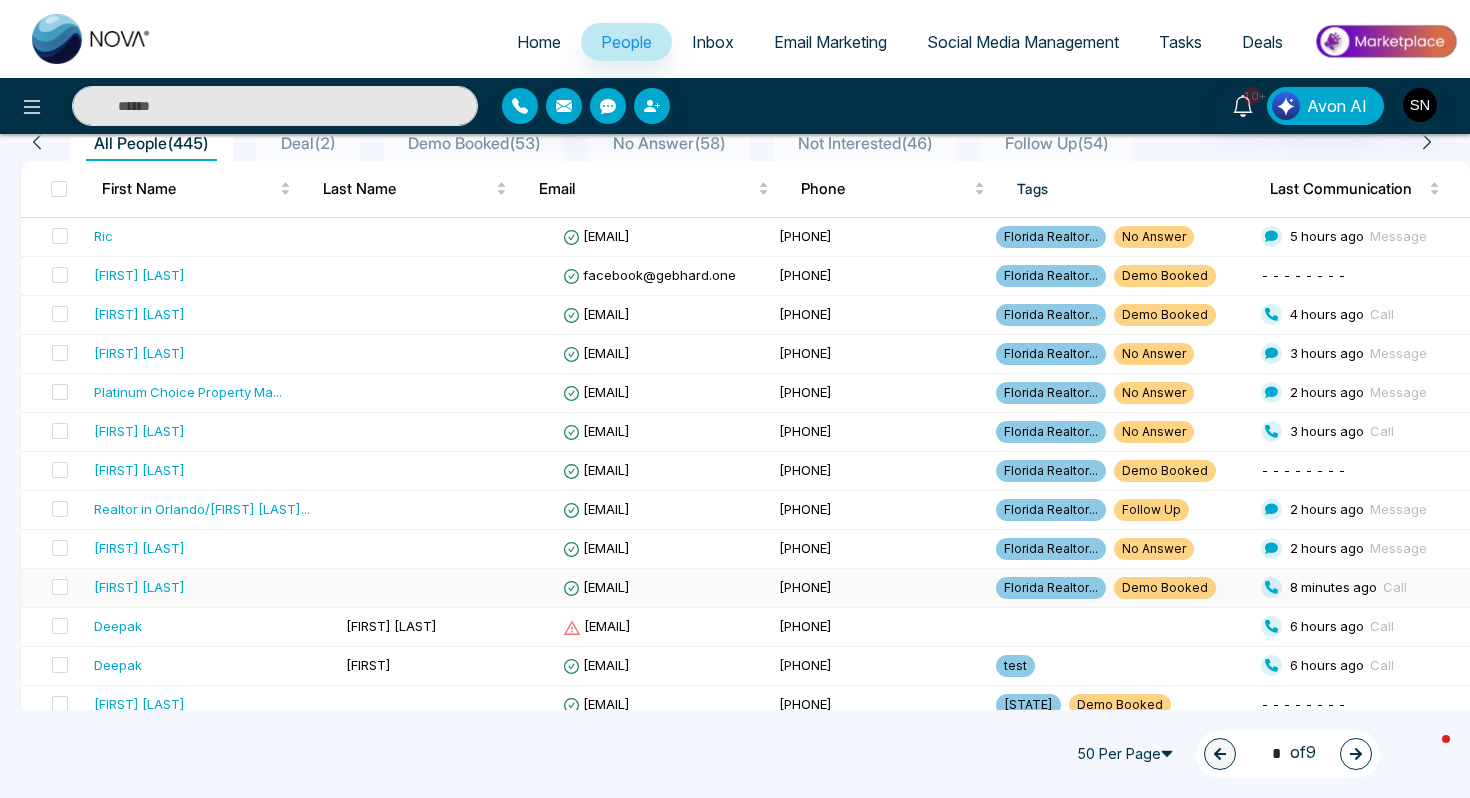 click at bounding box center [446, 588] 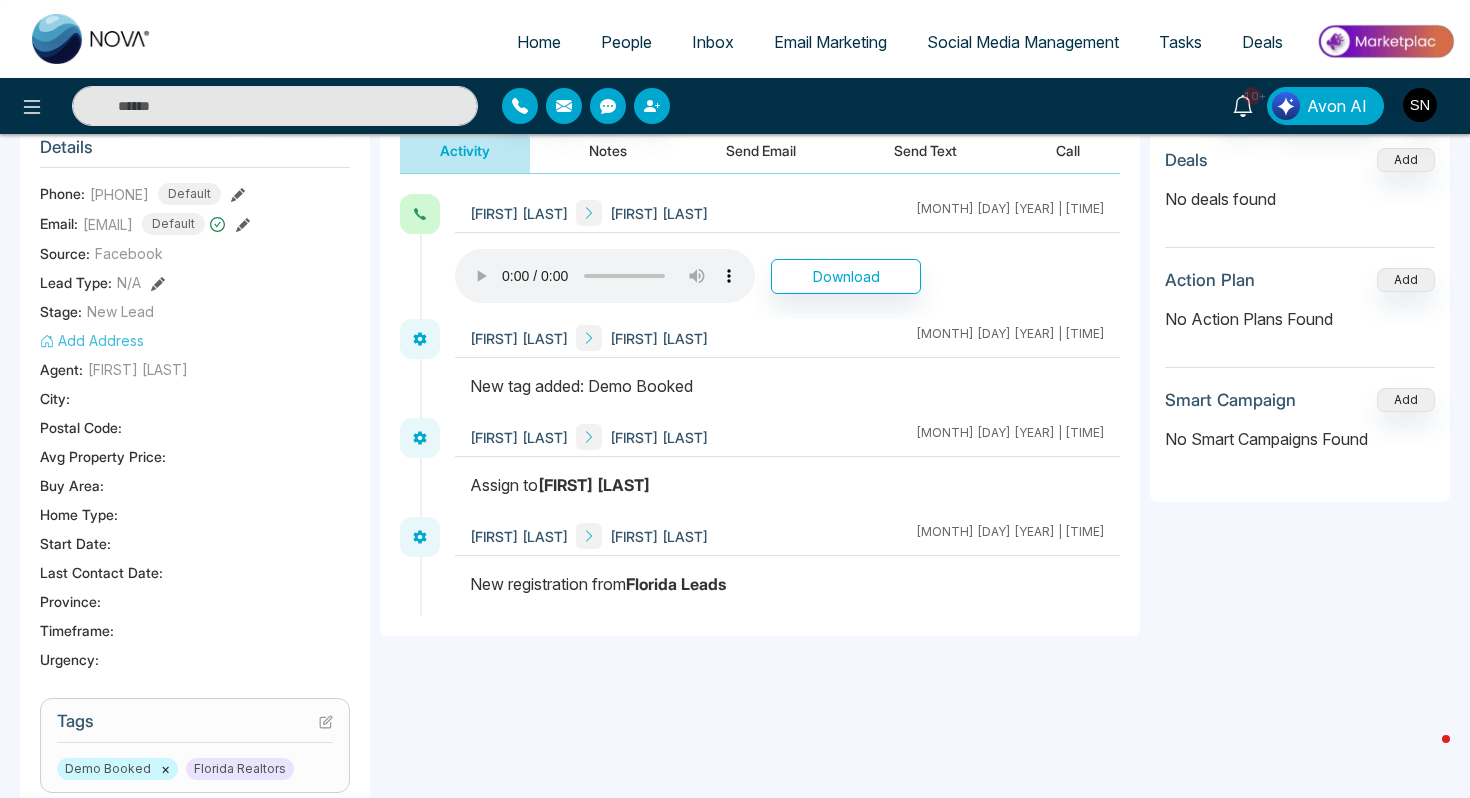 scroll, scrollTop: 287, scrollLeft: 0, axis: vertical 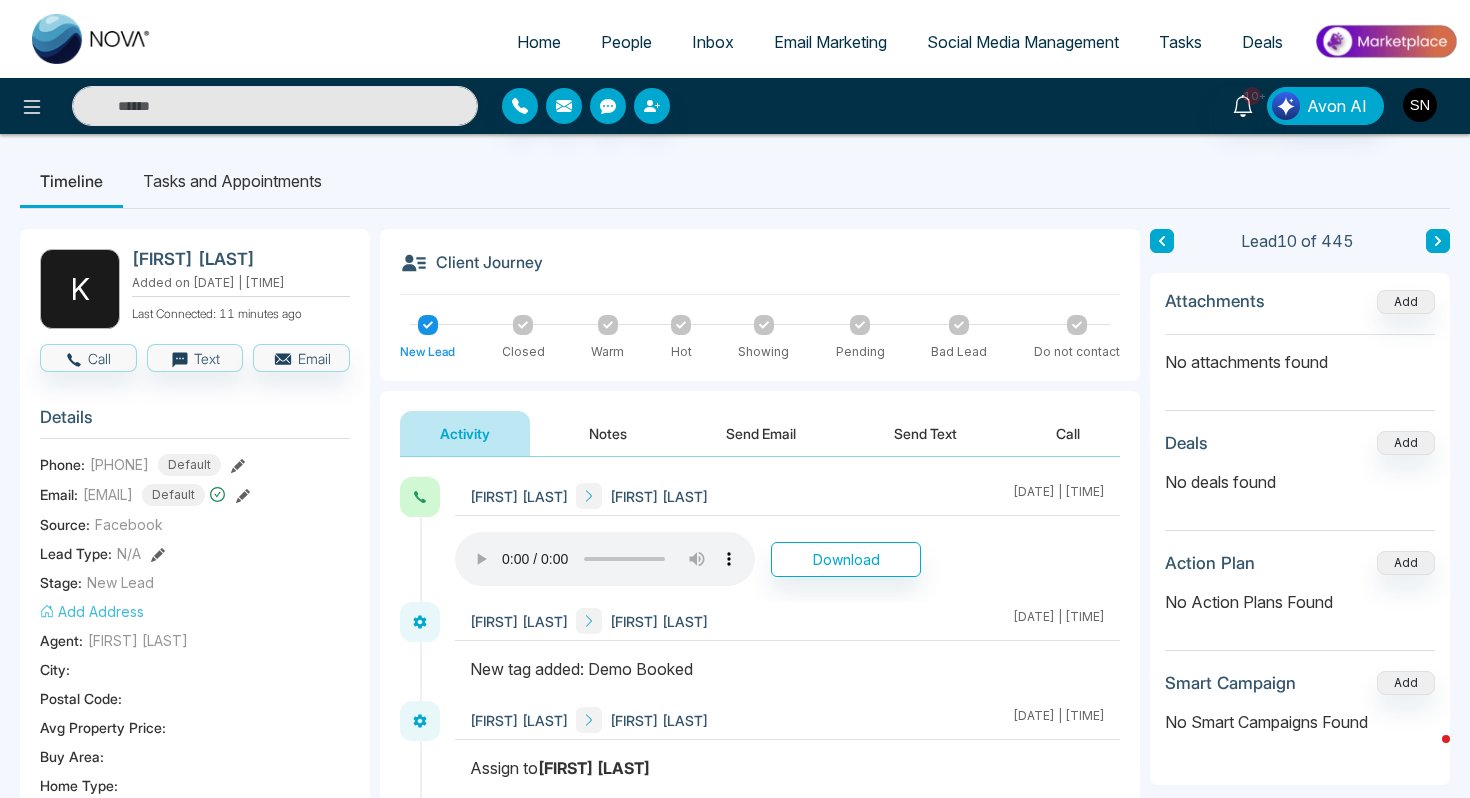 click at bounding box center [1420, 105] 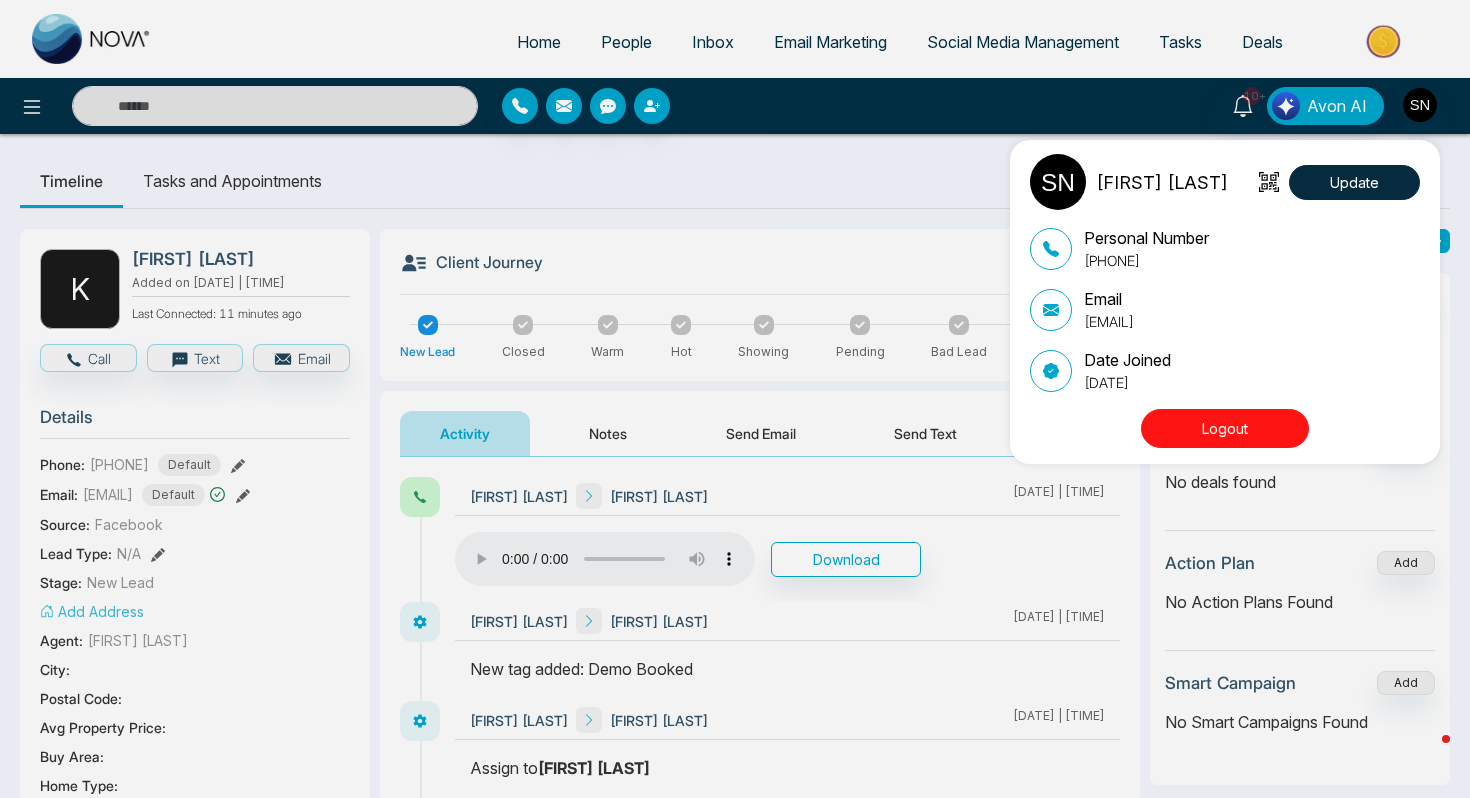click on "Logout" at bounding box center (1225, 428) 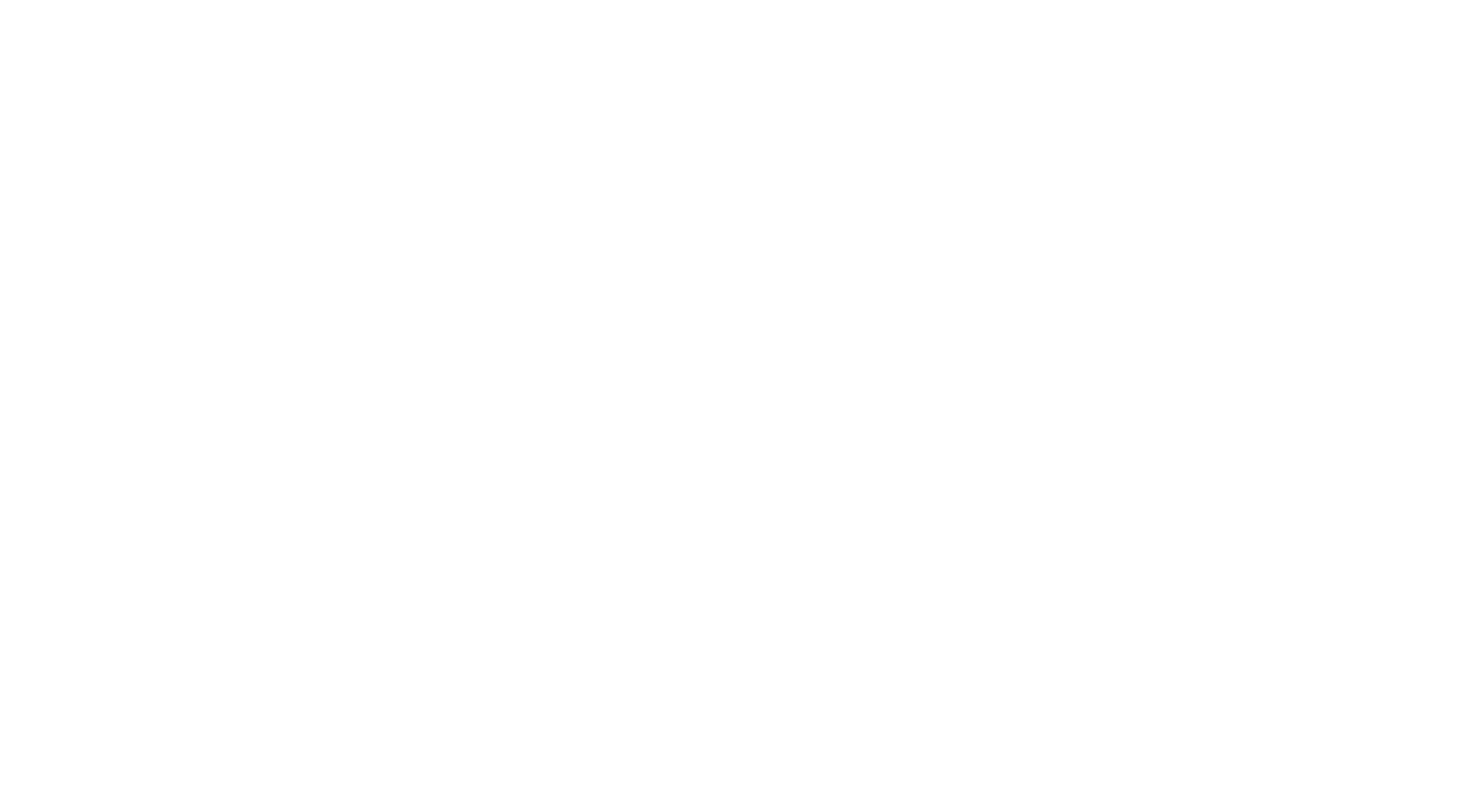 scroll, scrollTop: 0, scrollLeft: 0, axis: both 